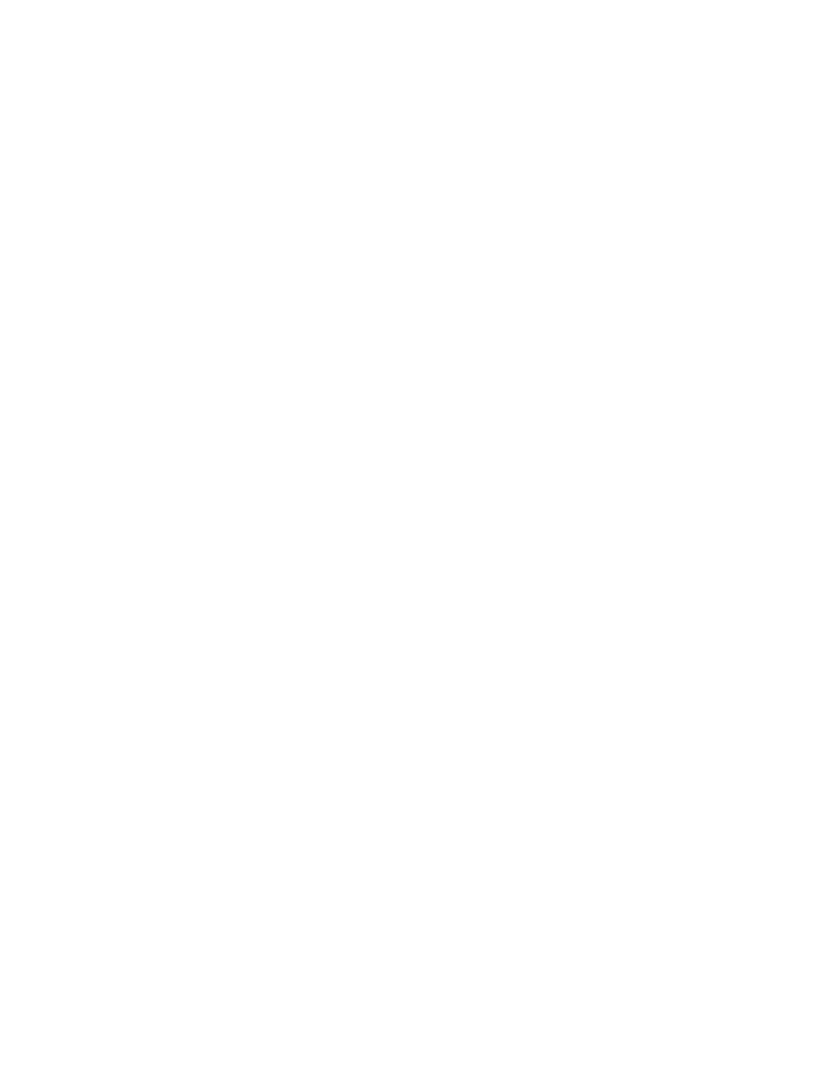 scroll, scrollTop: 0, scrollLeft: 0, axis: both 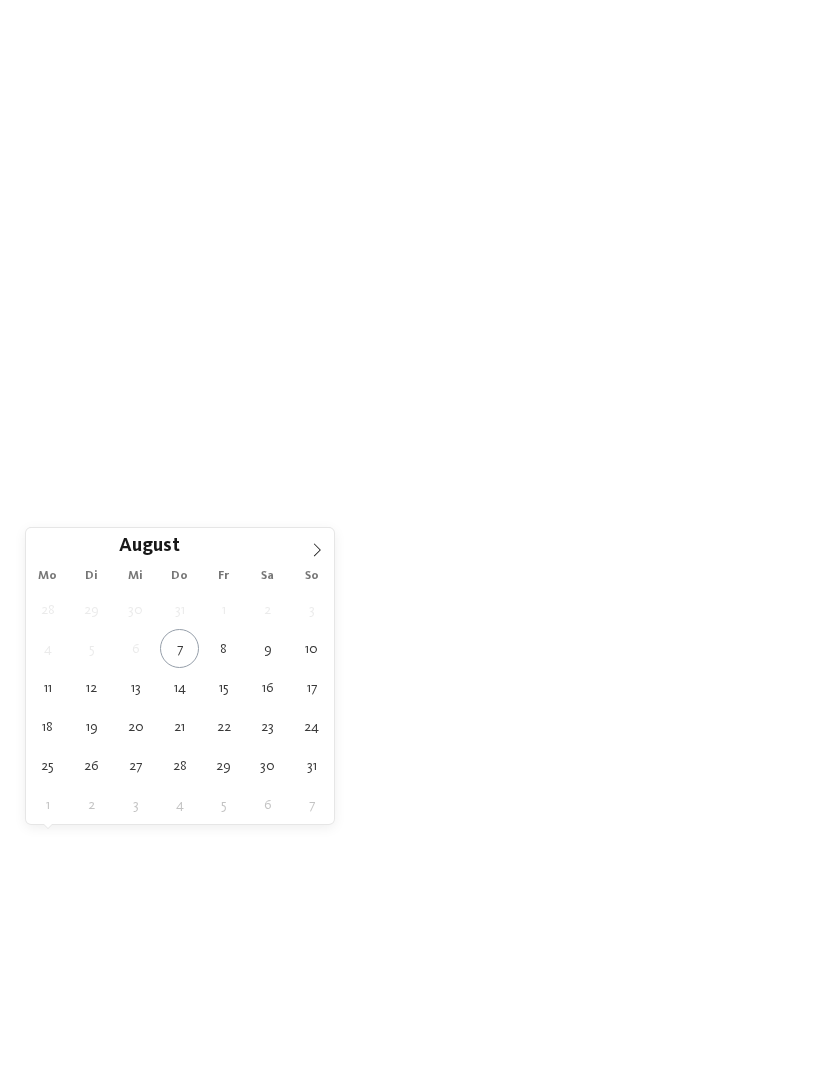 click 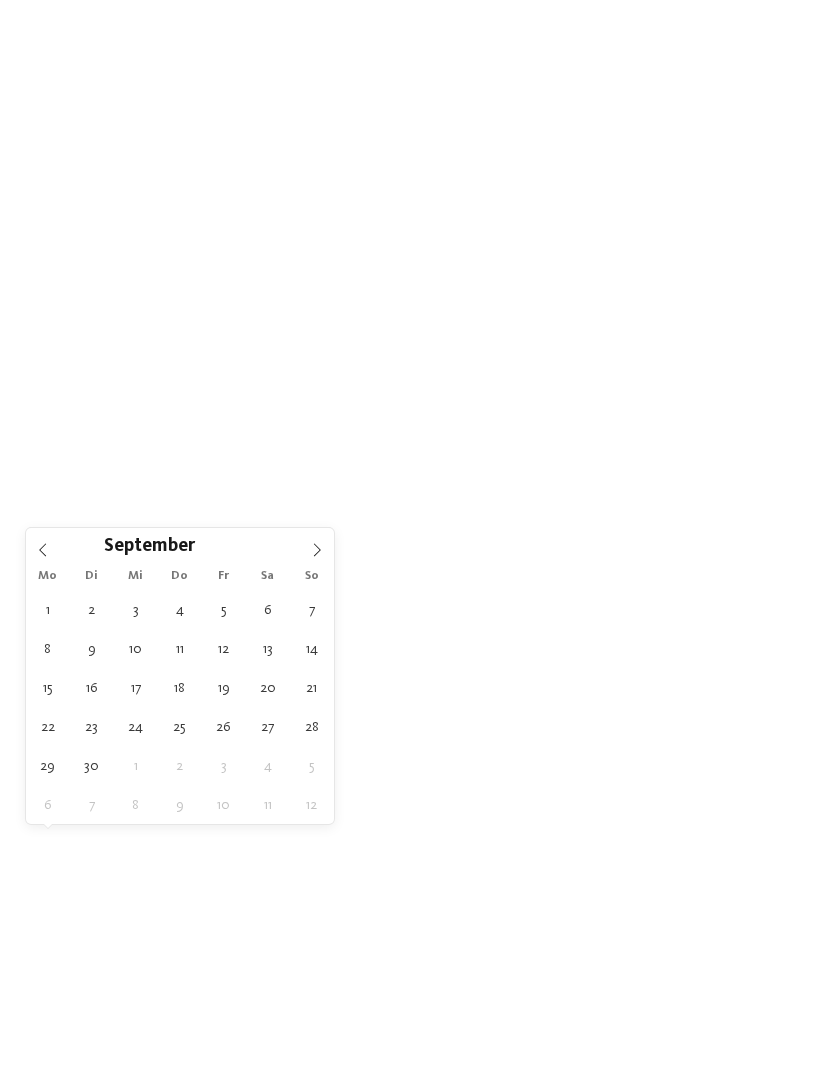 click 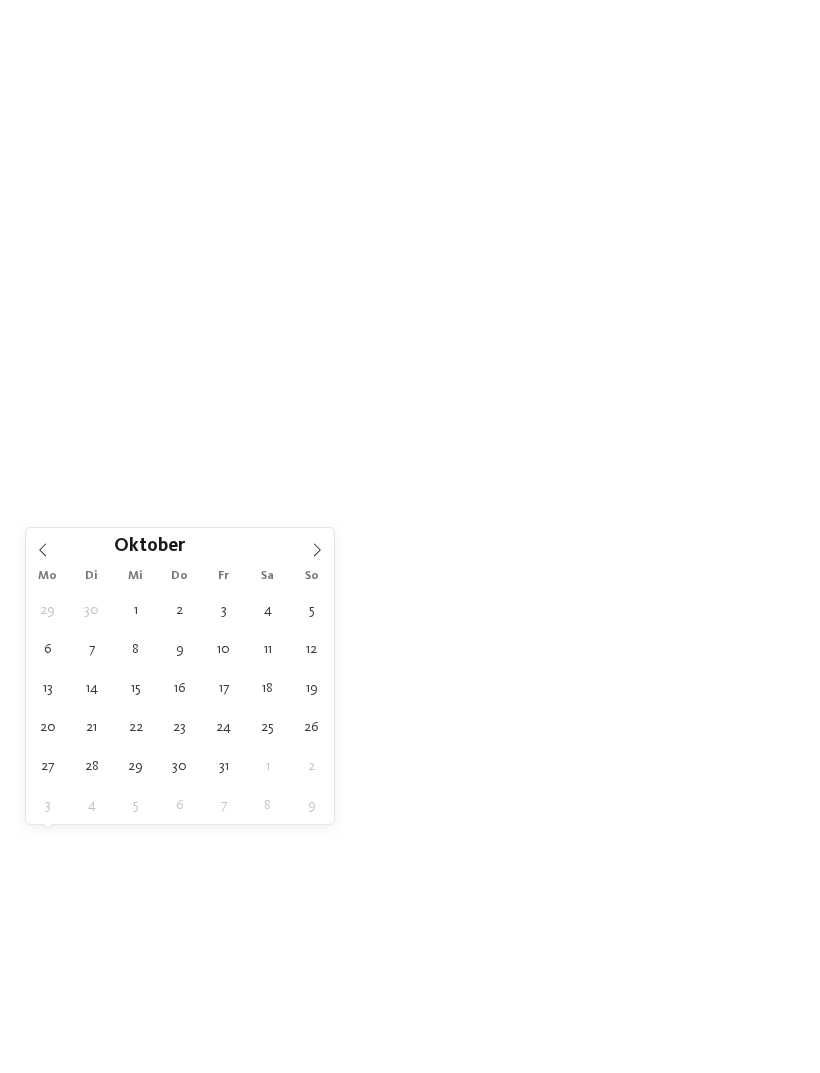 click at bounding box center [317, 545] 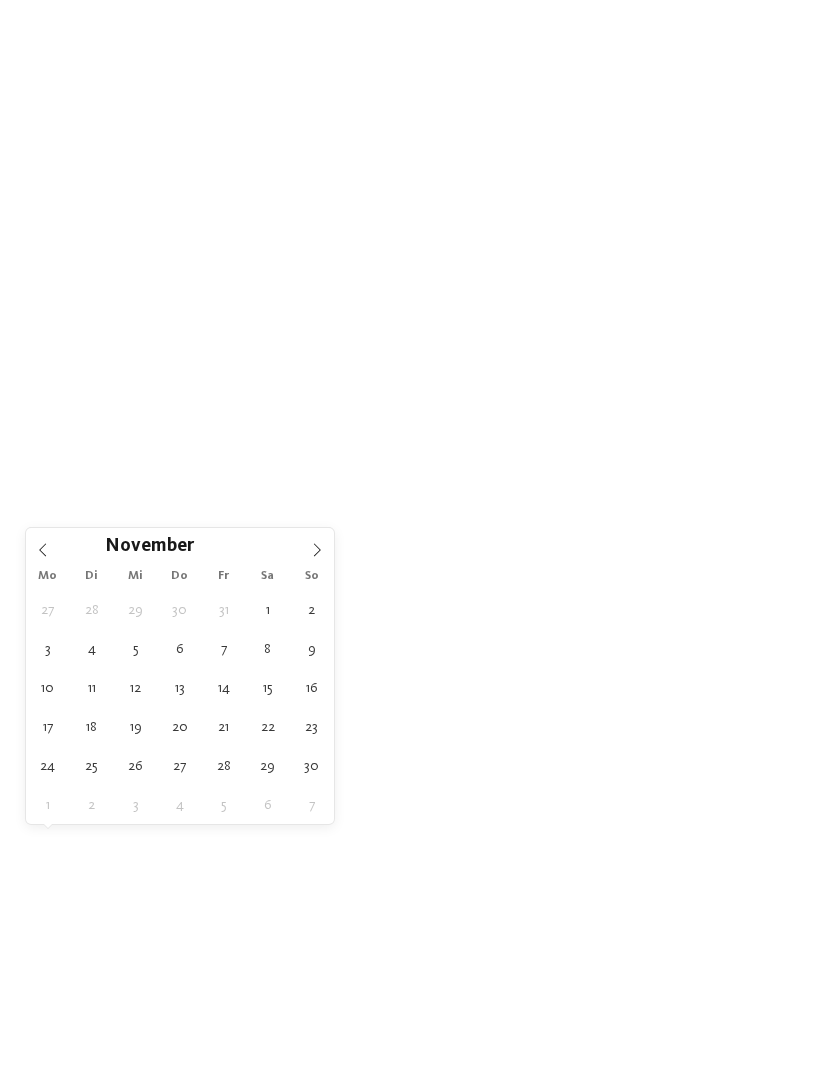 click at bounding box center [317, 545] 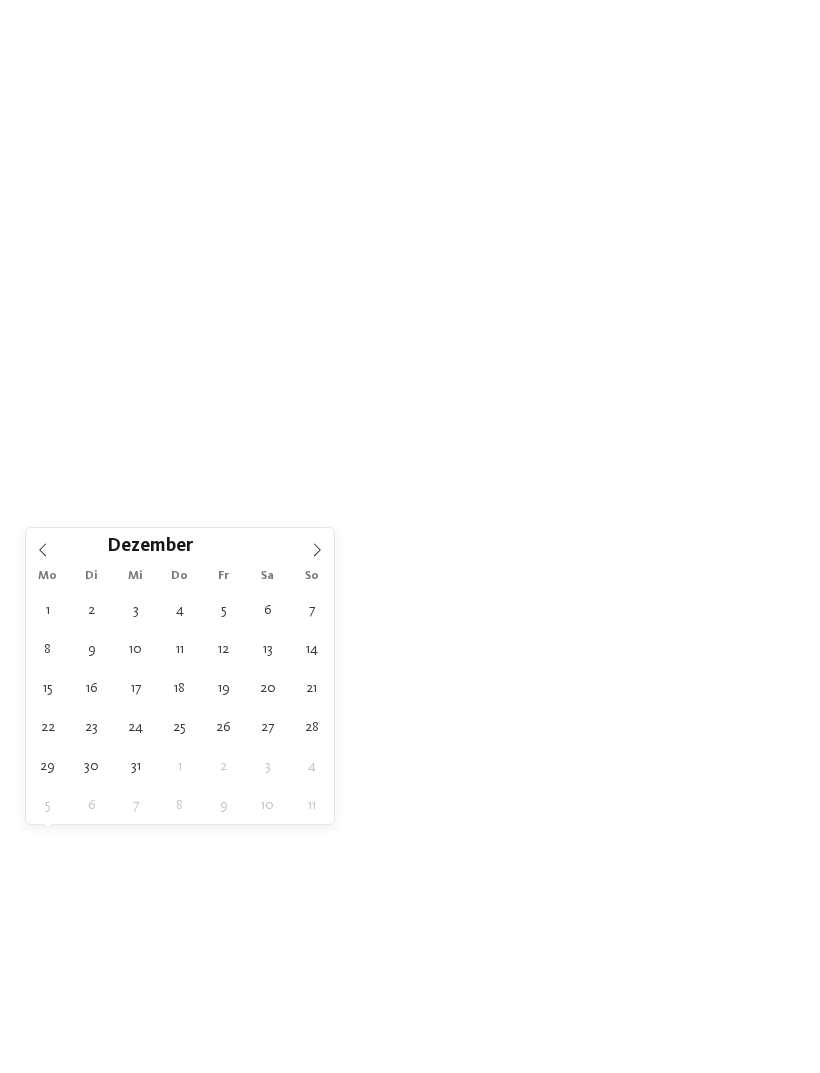 click at bounding box center (317, 545) 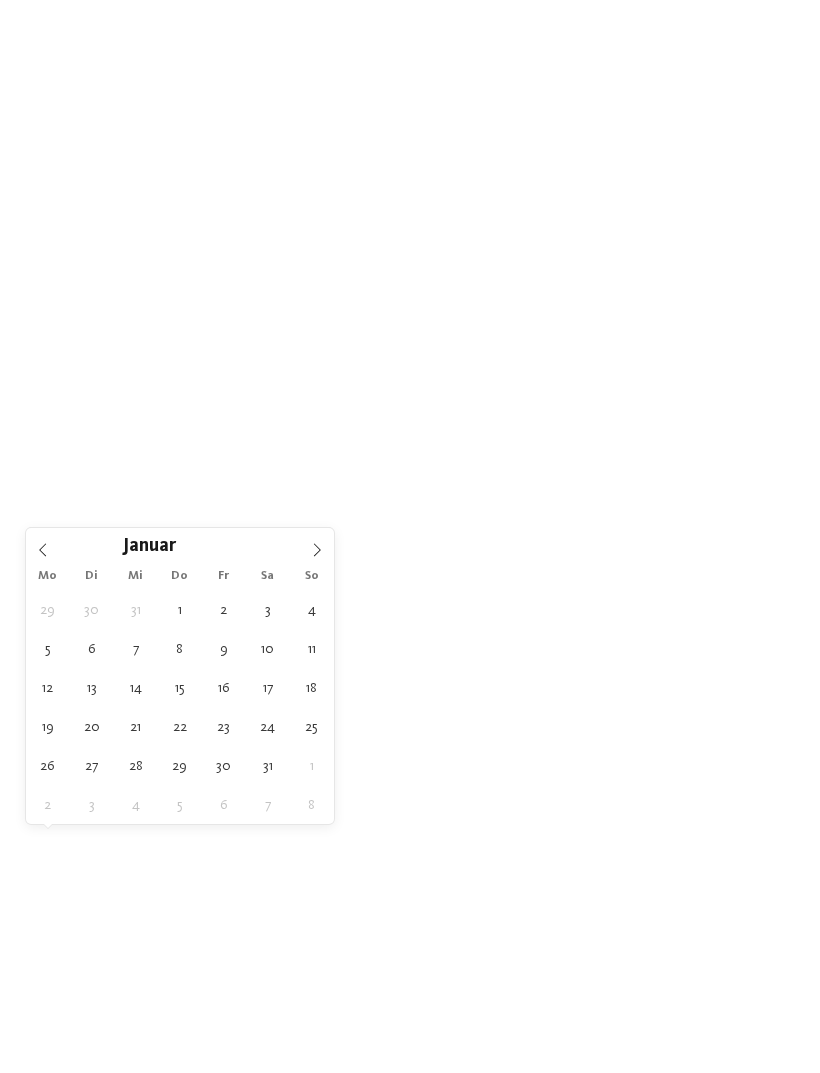 click at bounding box center (317, 545) 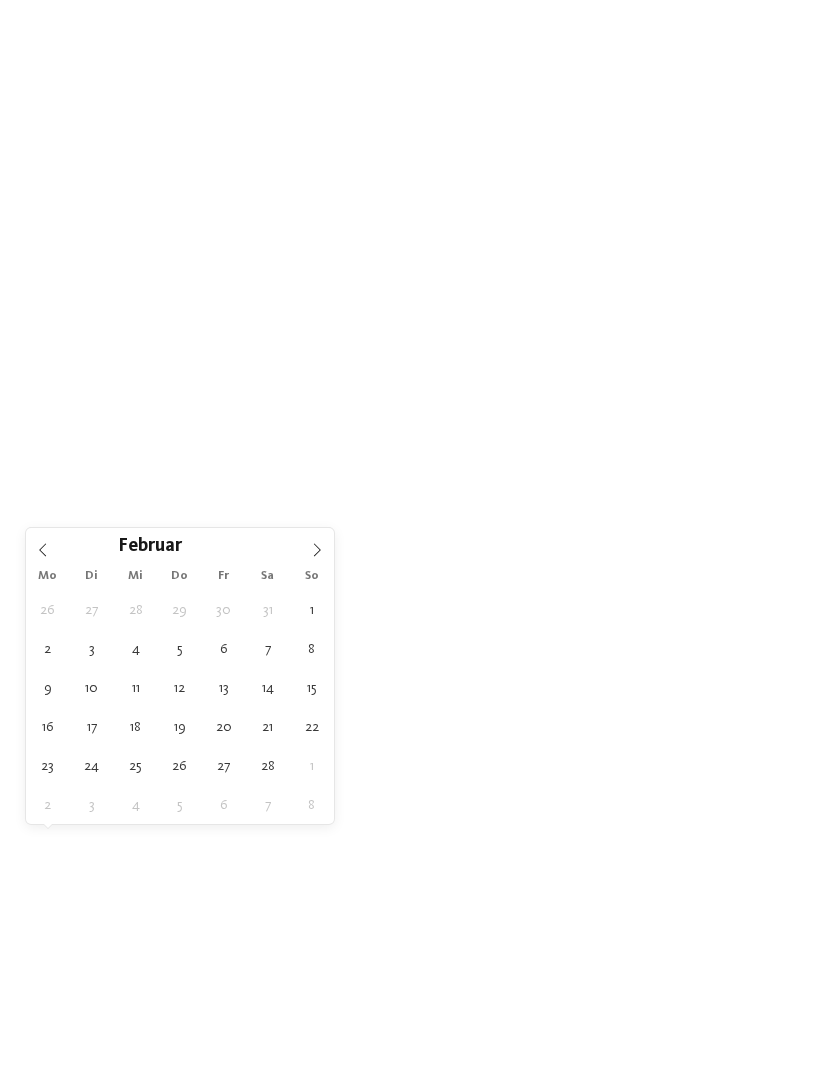 click at bounding box center [317, 545] 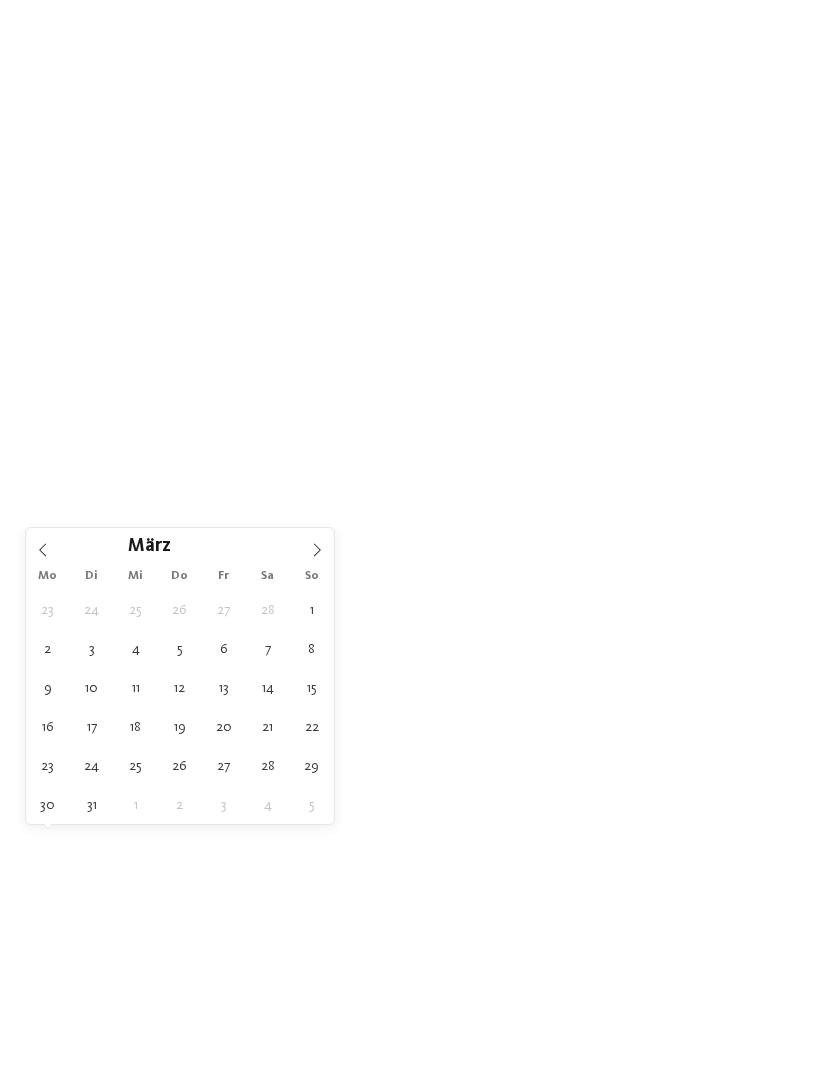 click at bounding box center (317, 545) 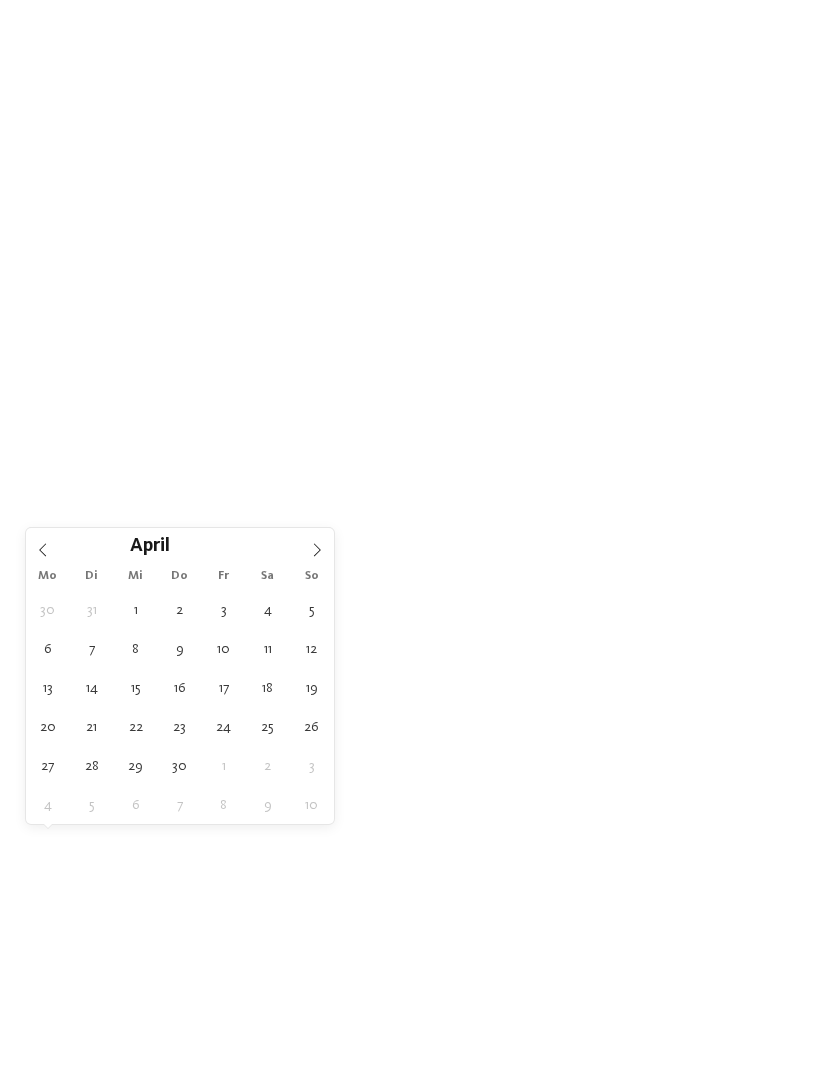 click at bounding box center (317, 545) 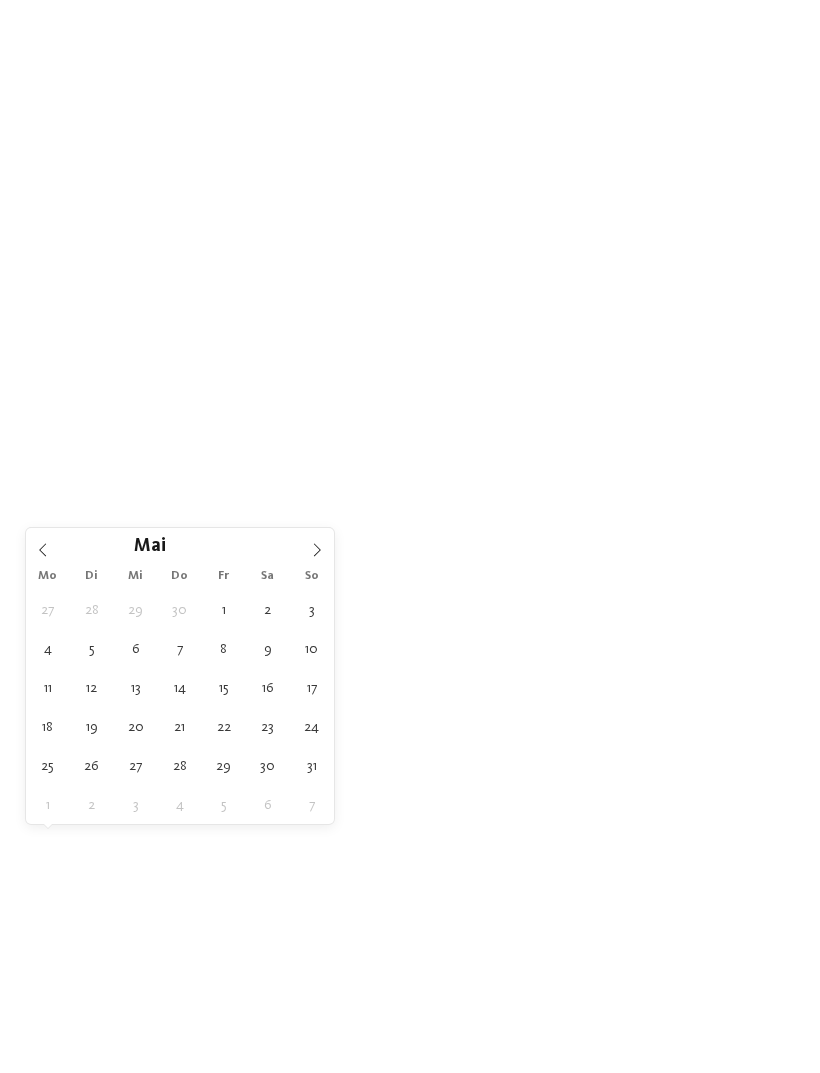 click at bounding box center (317, 545) 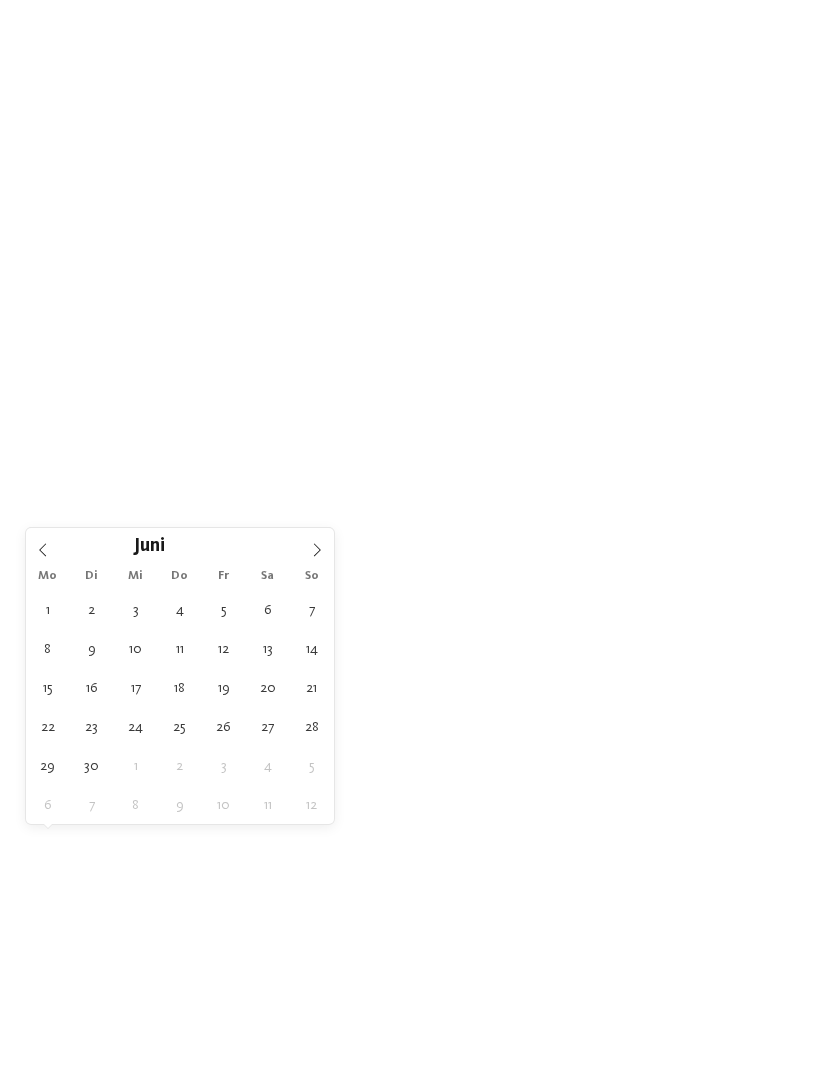 click at bounding box center (317, 545) 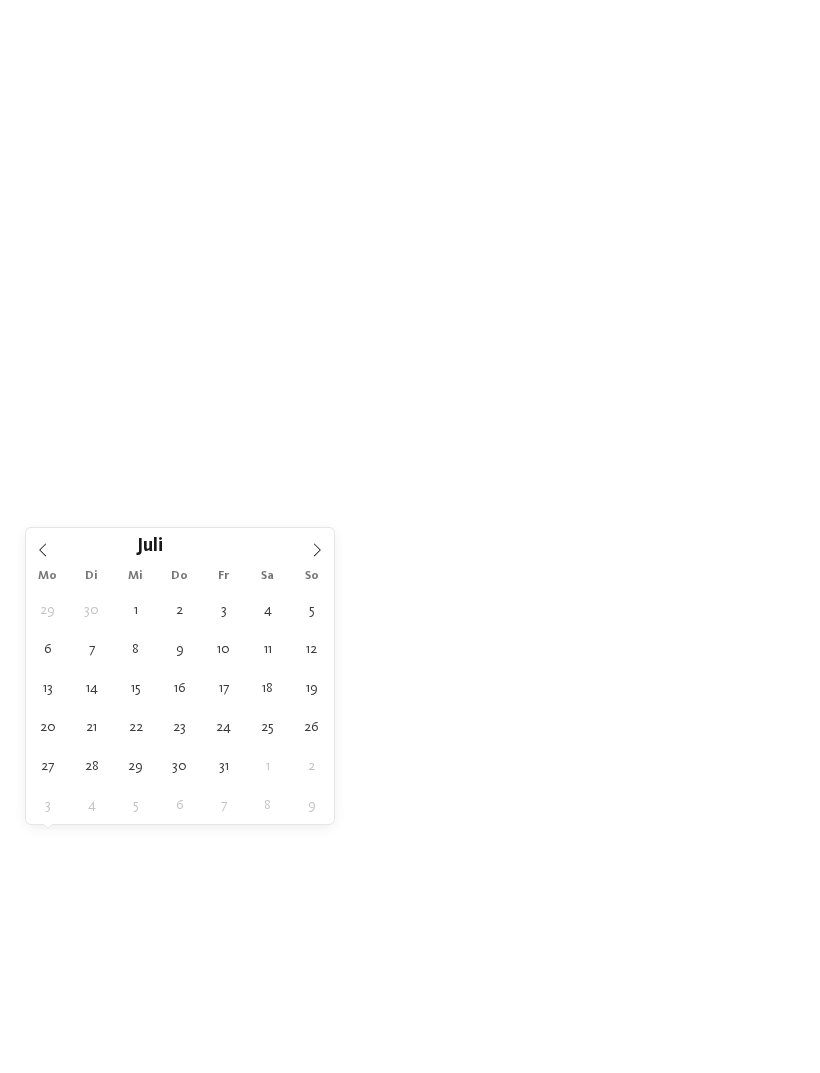 click 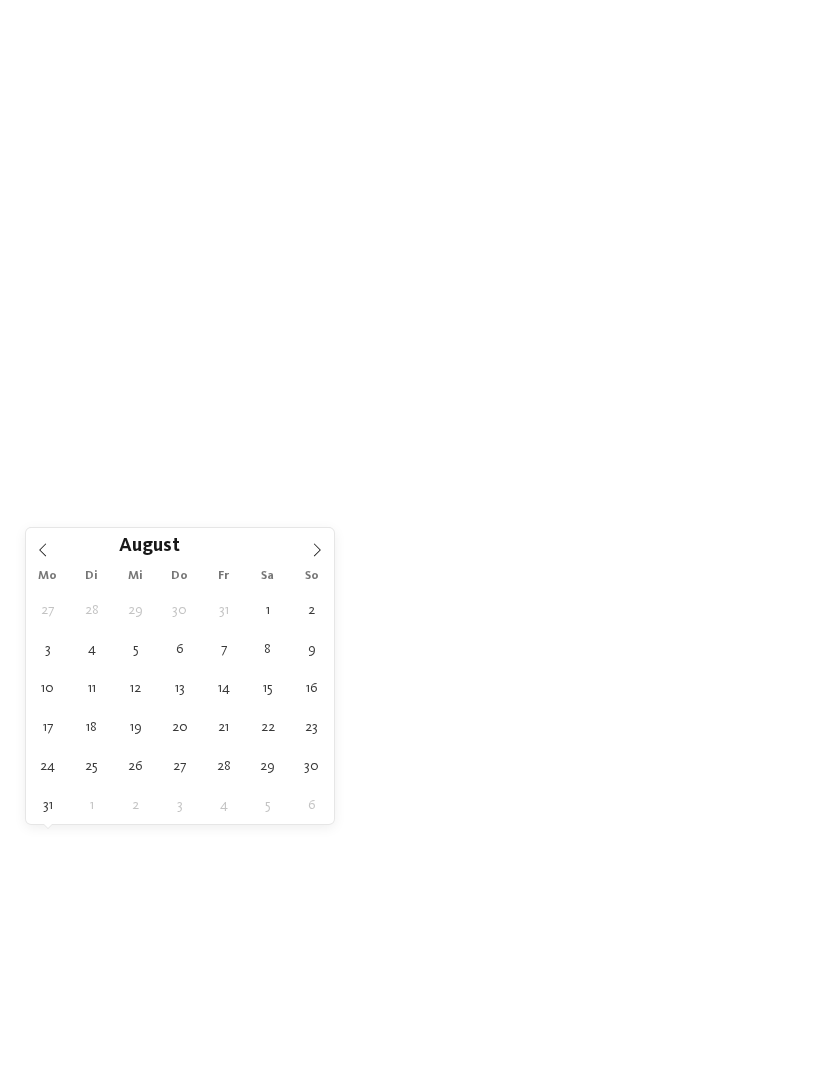 type on "01.08.2026" 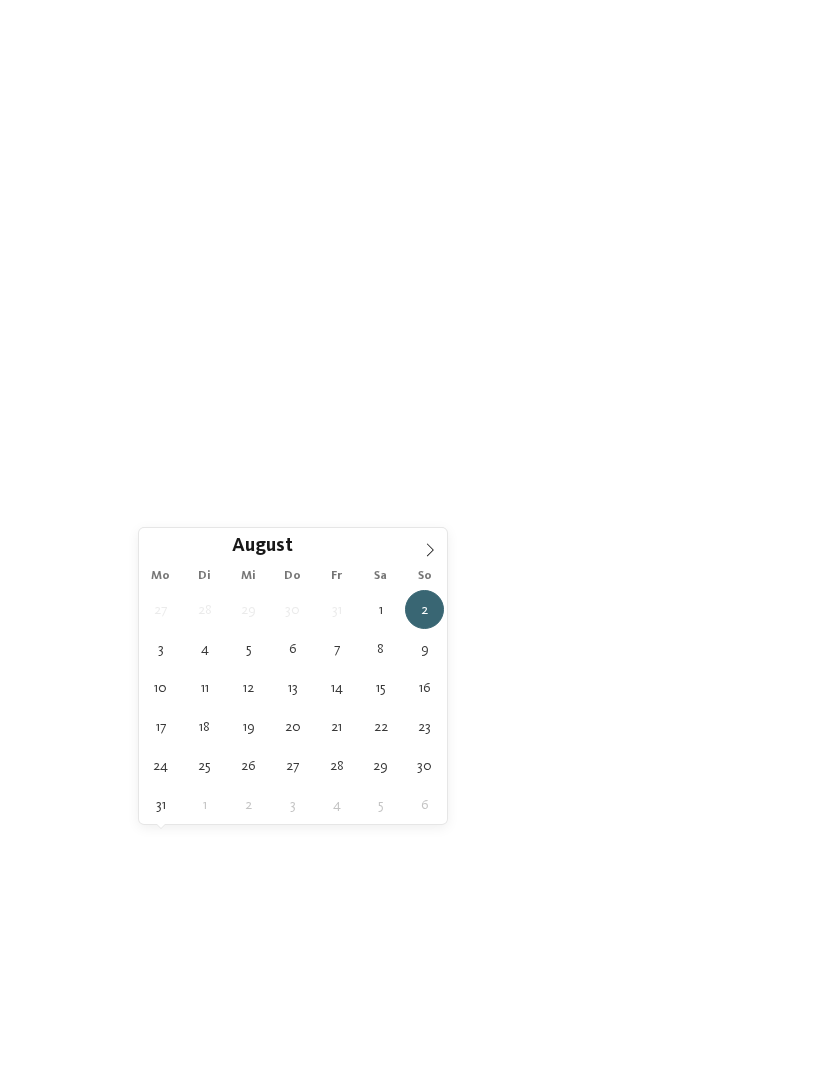 type on "15.08.2026" 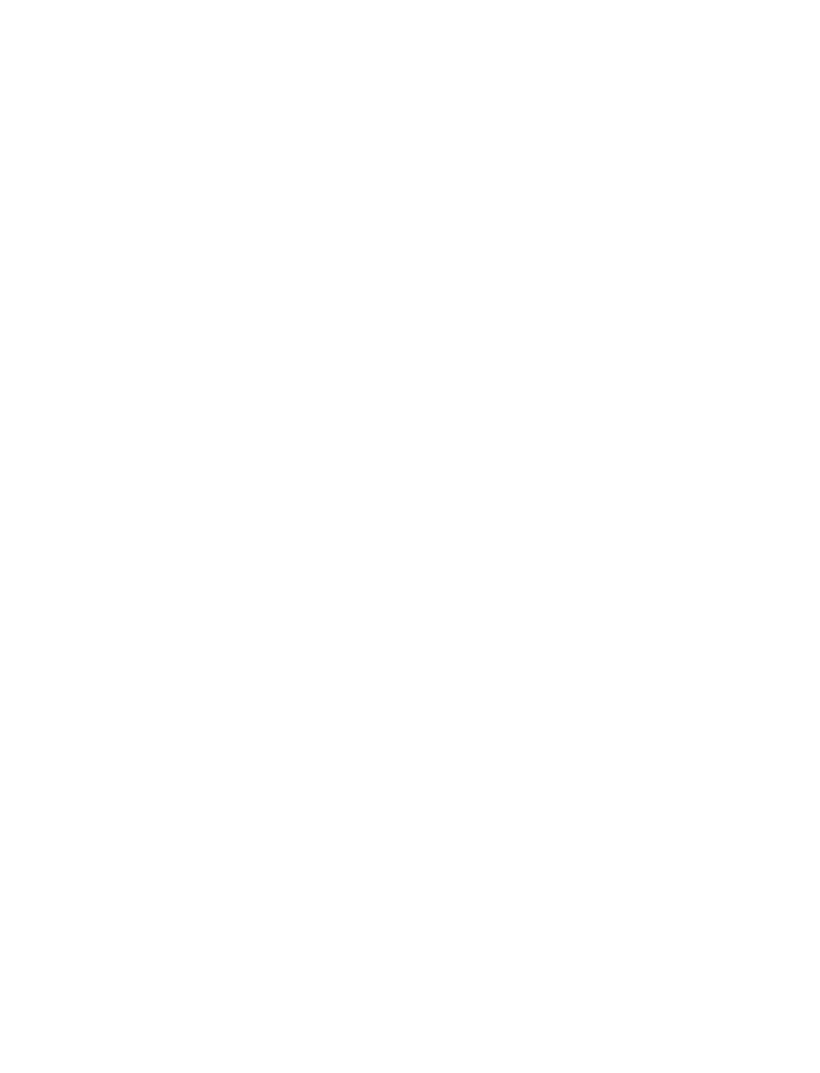 click on "Region" at bounding box center [305, 785] 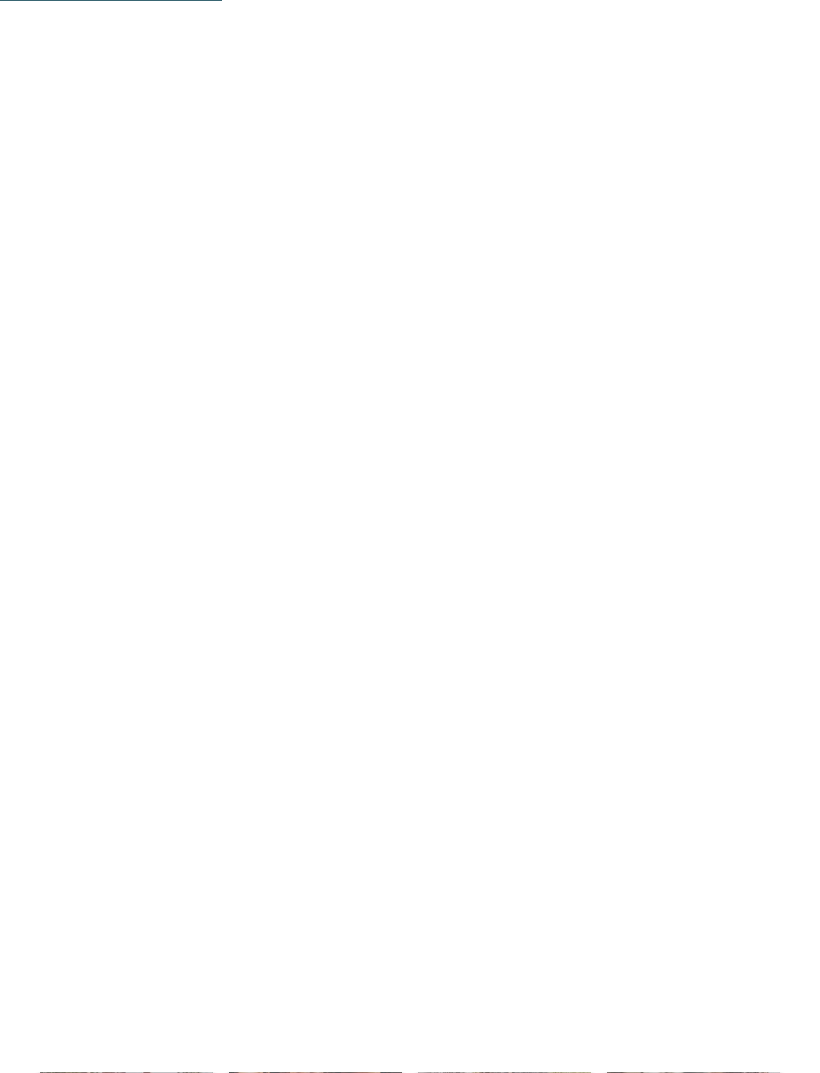 scroll, scrollTop: 442, scrollLeft: 0, axis: vertical 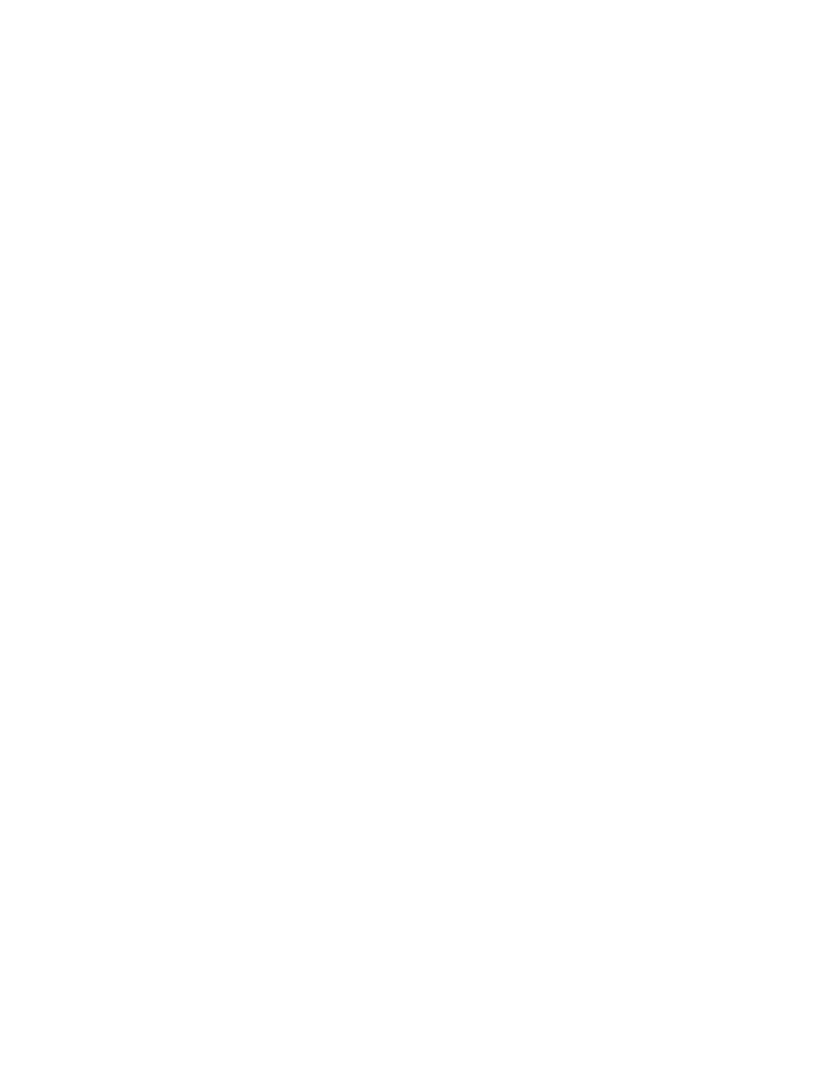 click at bounding box center (780, 347) 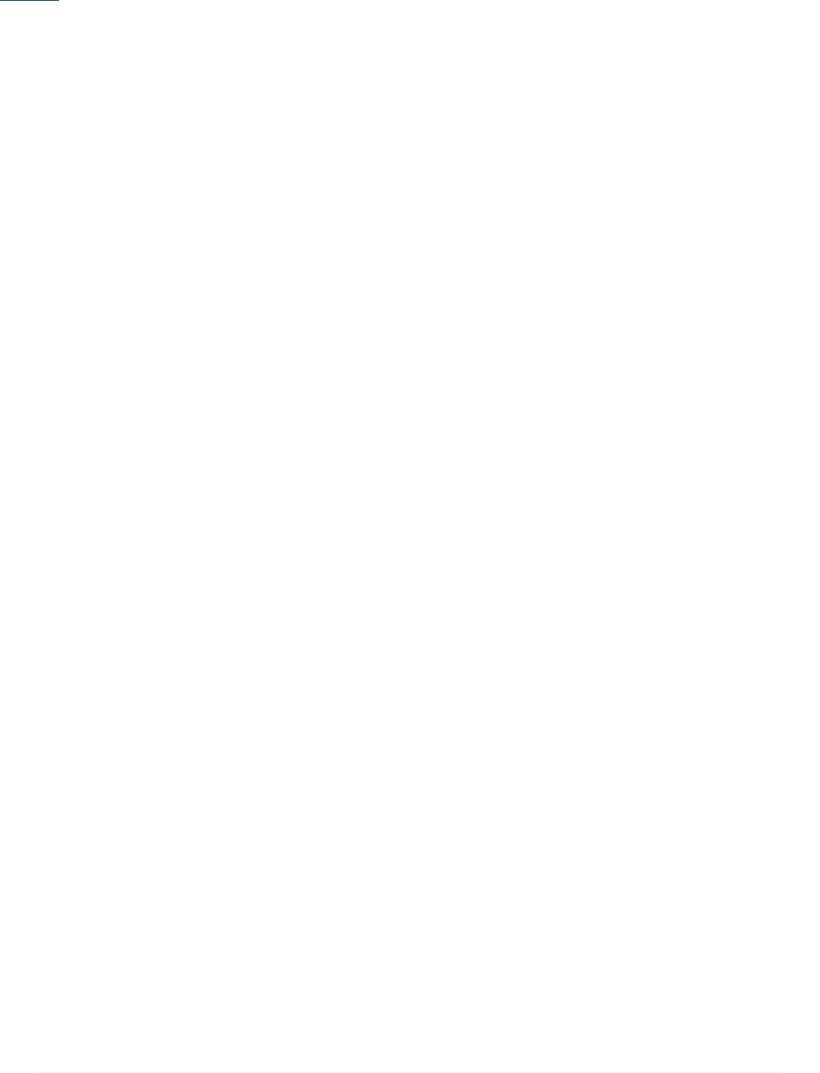 scroll, scrollTop: 550, scrollLeft: 0, axis: vertical 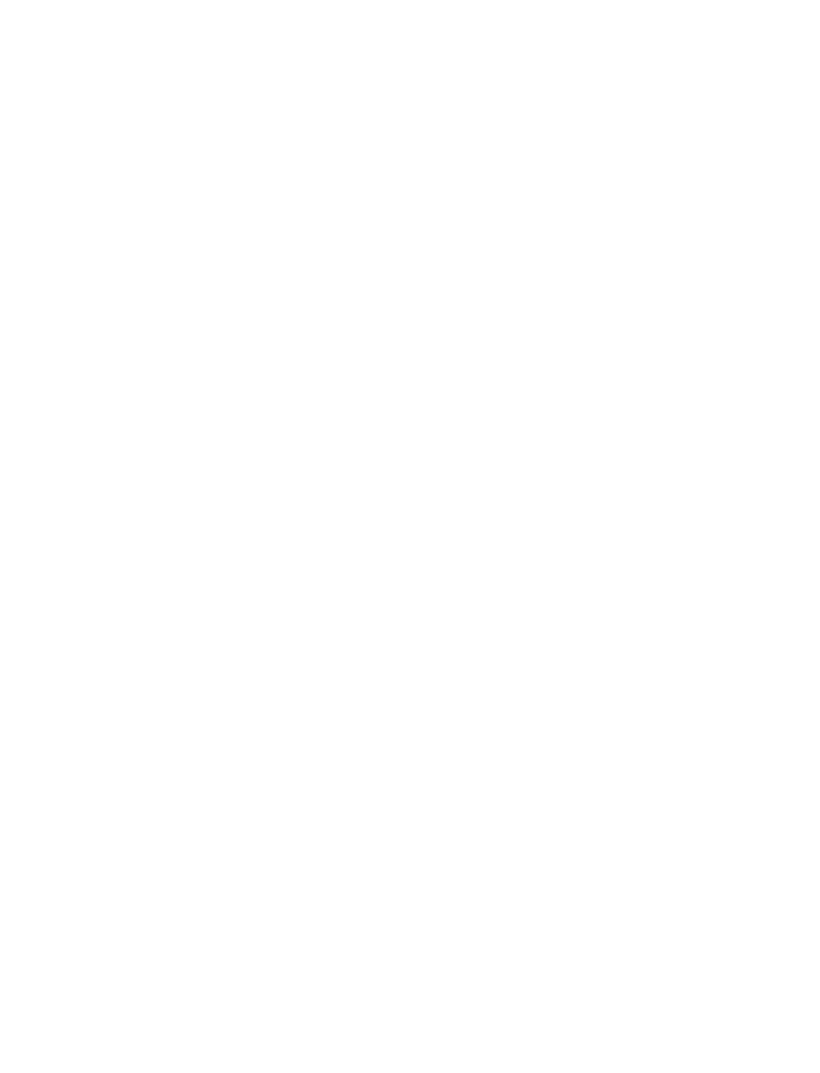 click at bounding box center (780, 621) 